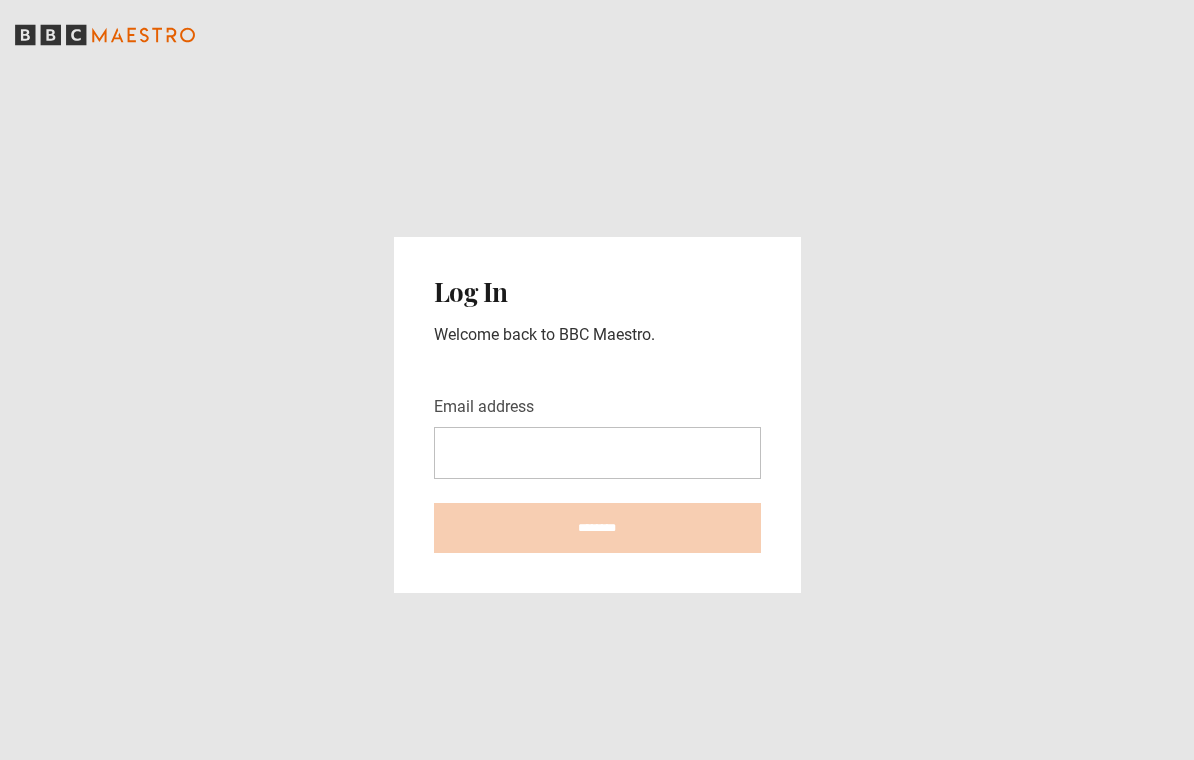 scroll, scrollTop: 0, scrollLeft: 0, axis: both 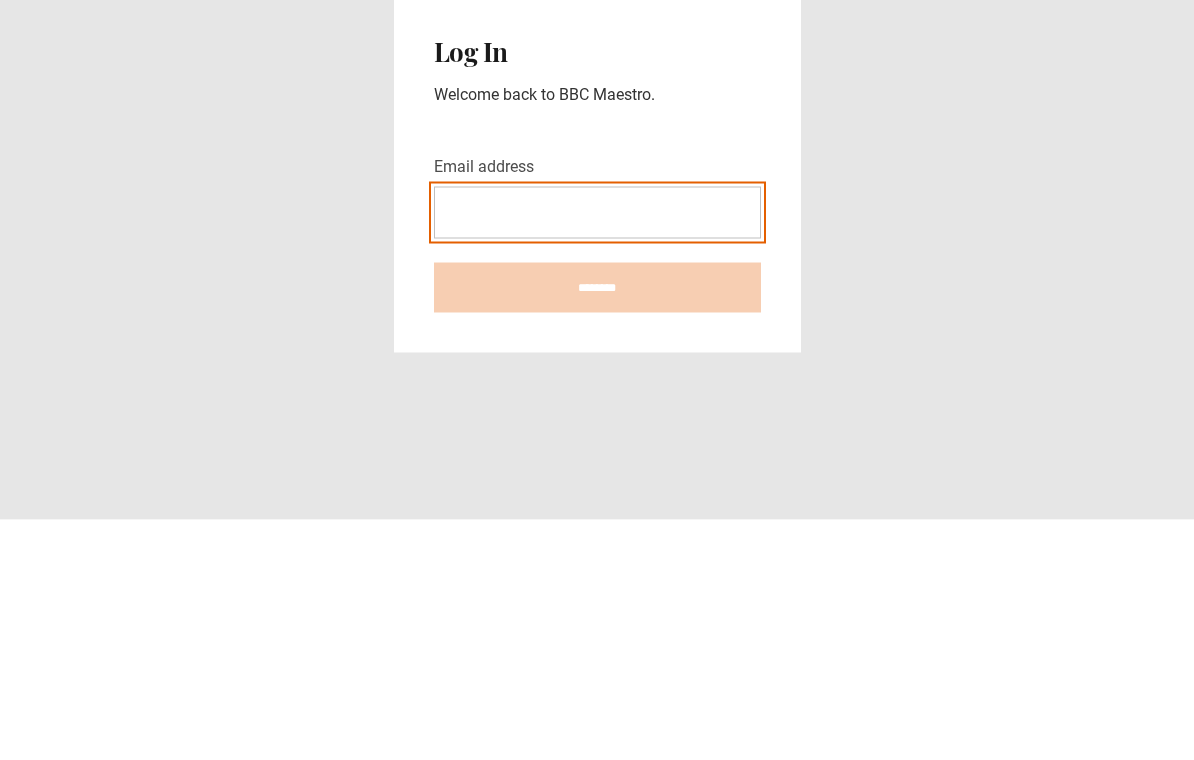 type on "**********" 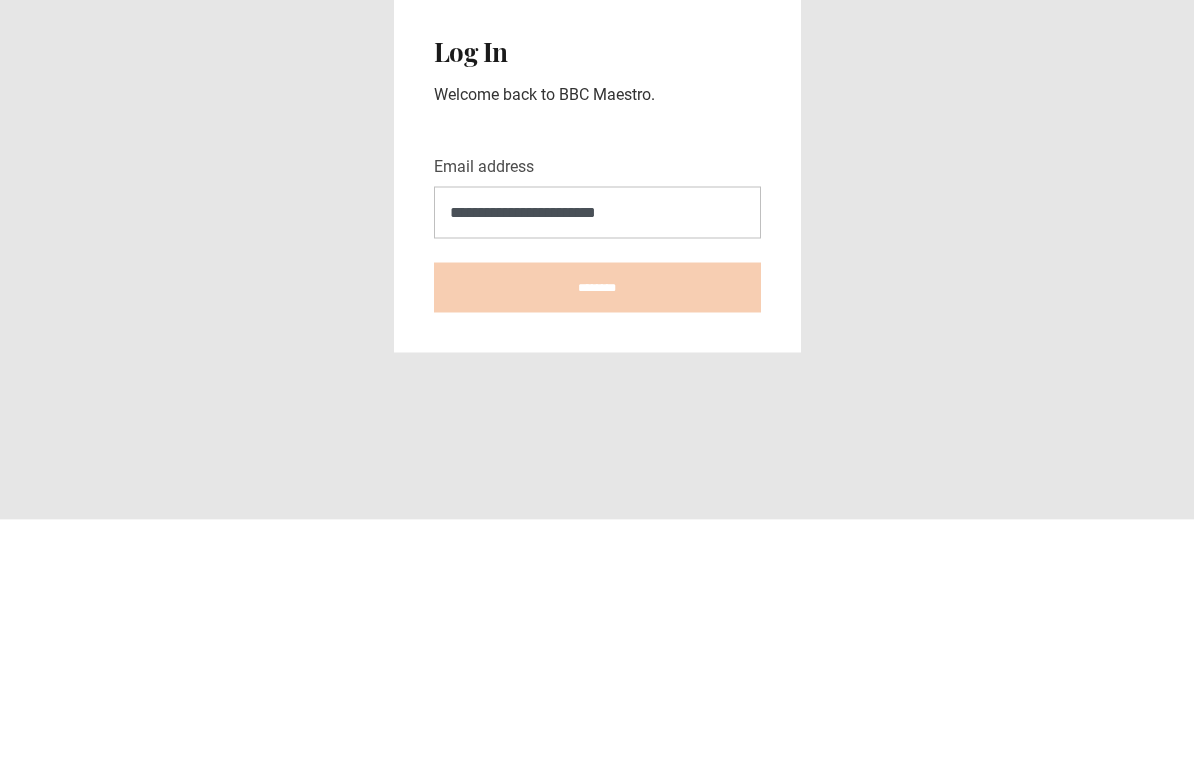 click on "********" at bounding box center [597, 528] 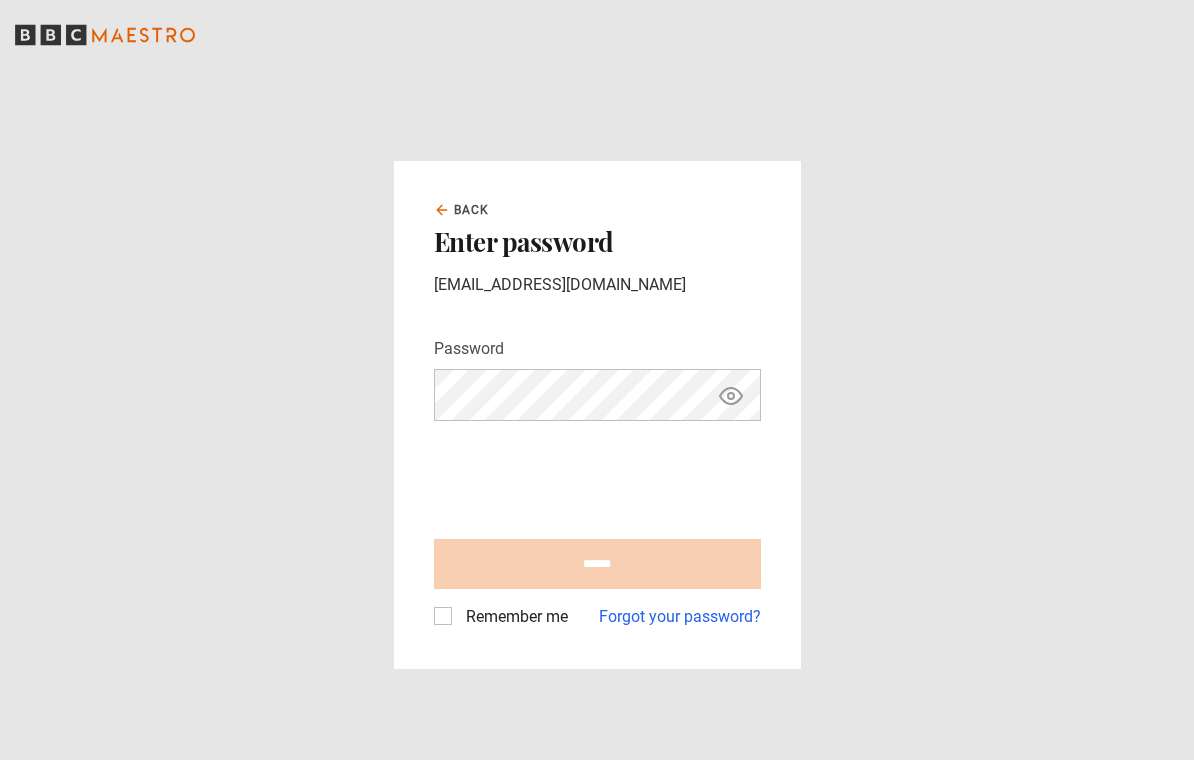 scroll, scrollTop: 230, scrollLeft: 0, axis: vertical 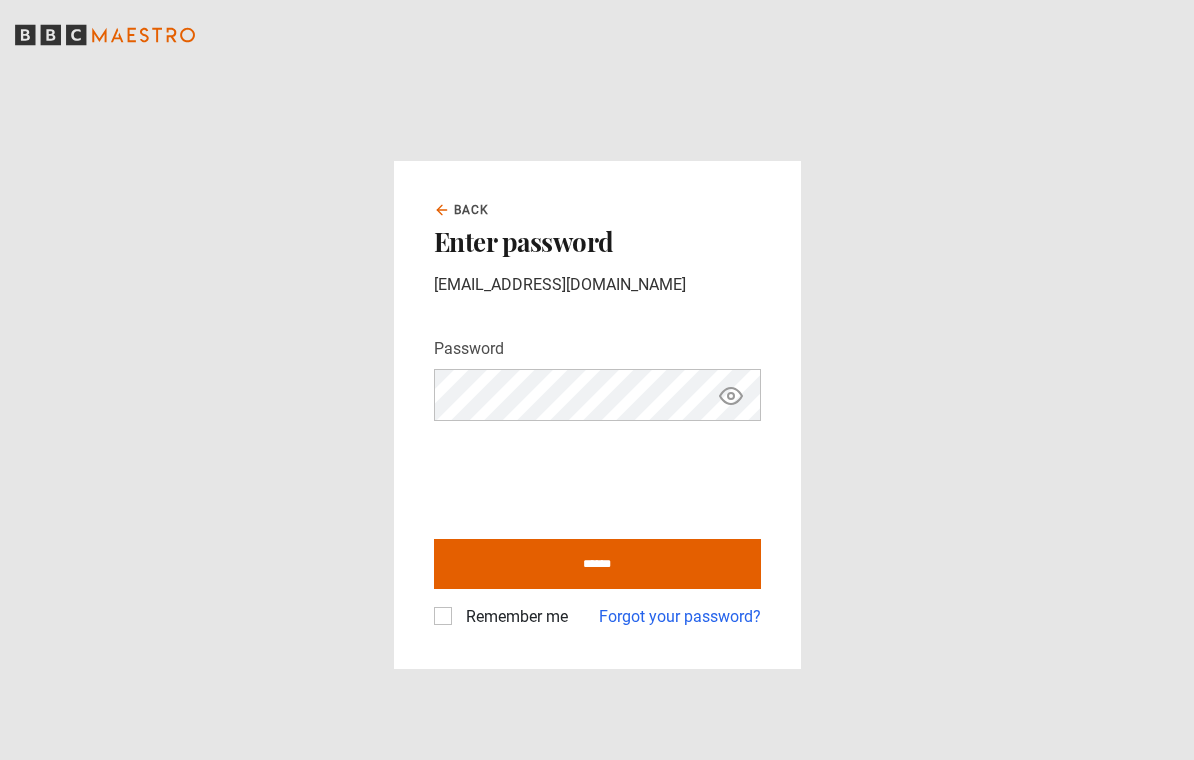 click on "Remember me" at bounding box center [513, 617] 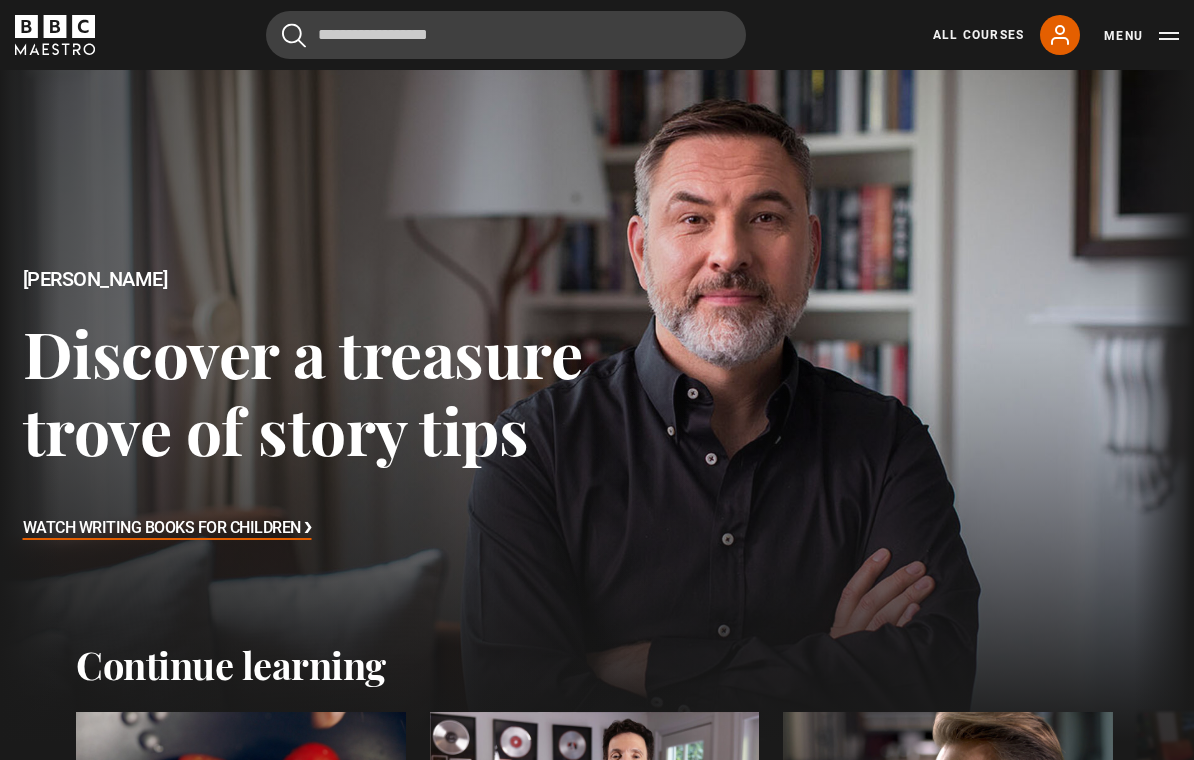 scroll, scrollTop: 0, scrollLeft: 0, axis: both 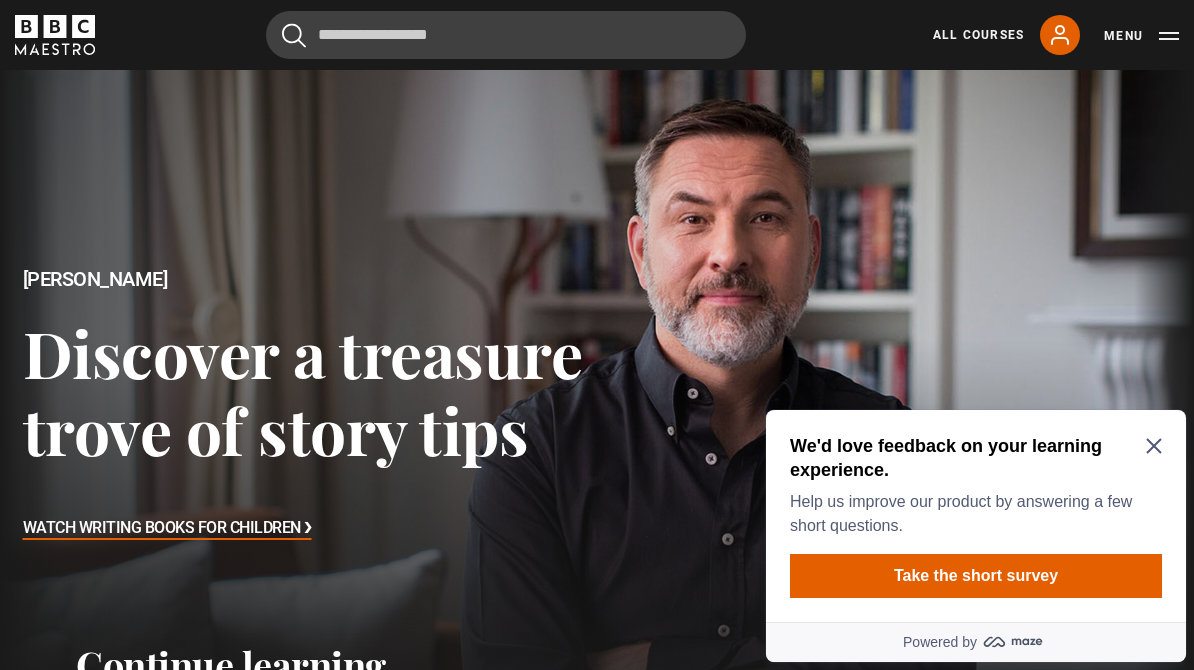 click 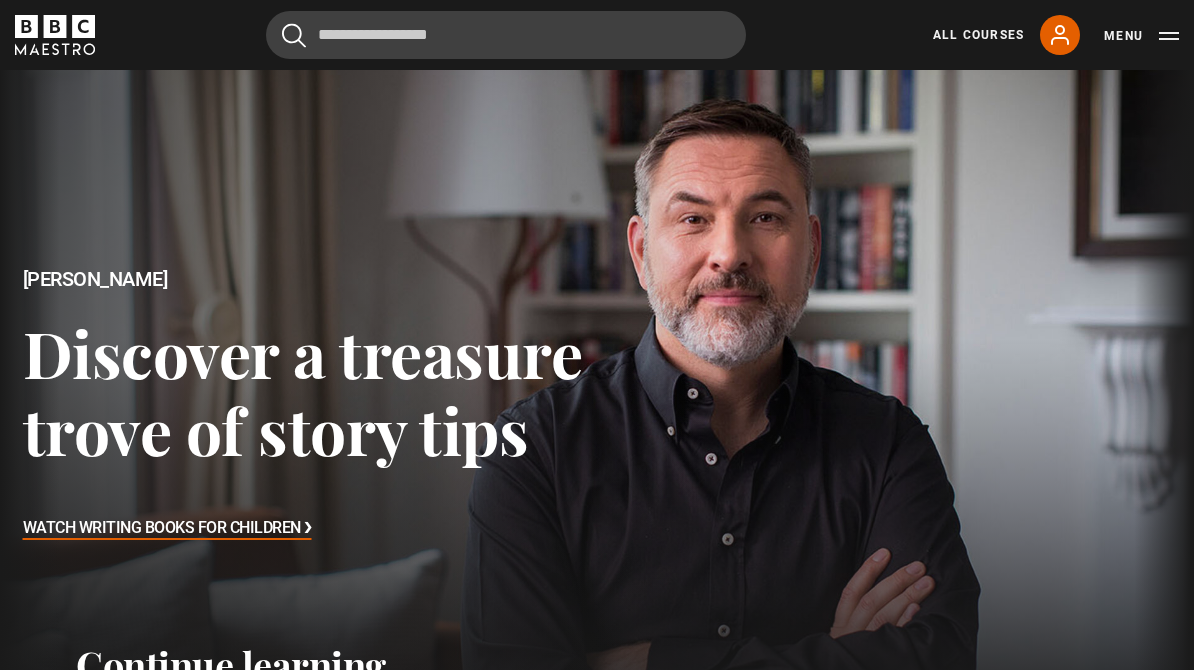 click on "Menu" at bounding box center (1141, 36) 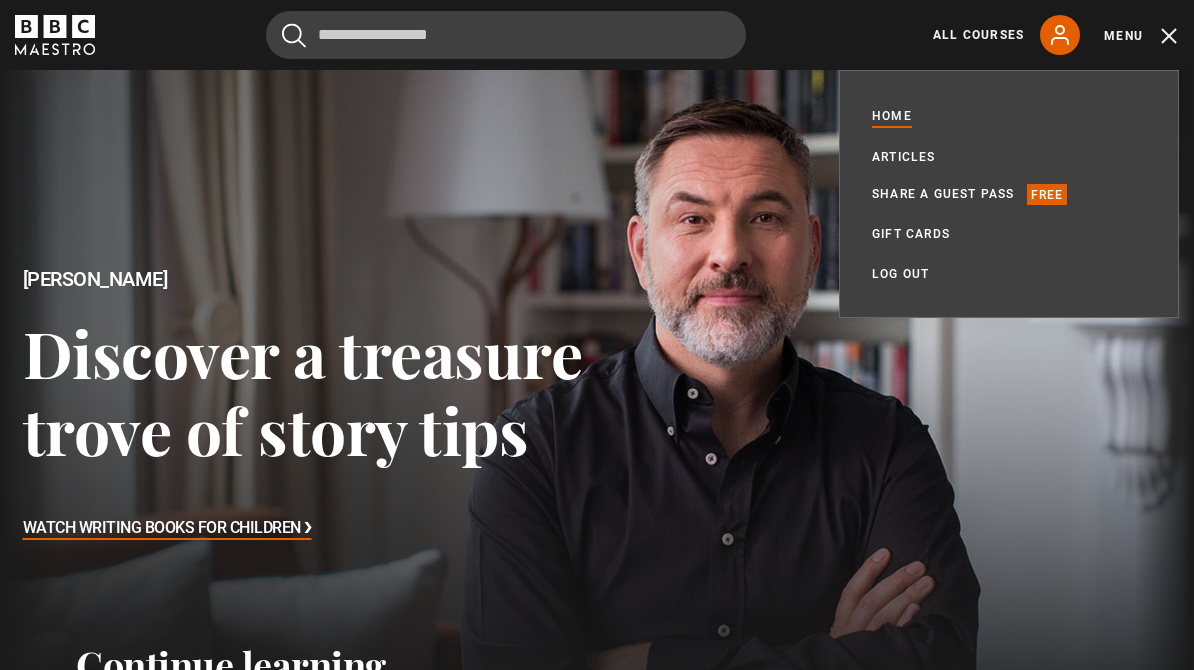 click on "Articles" at bounding box center (904, 157) 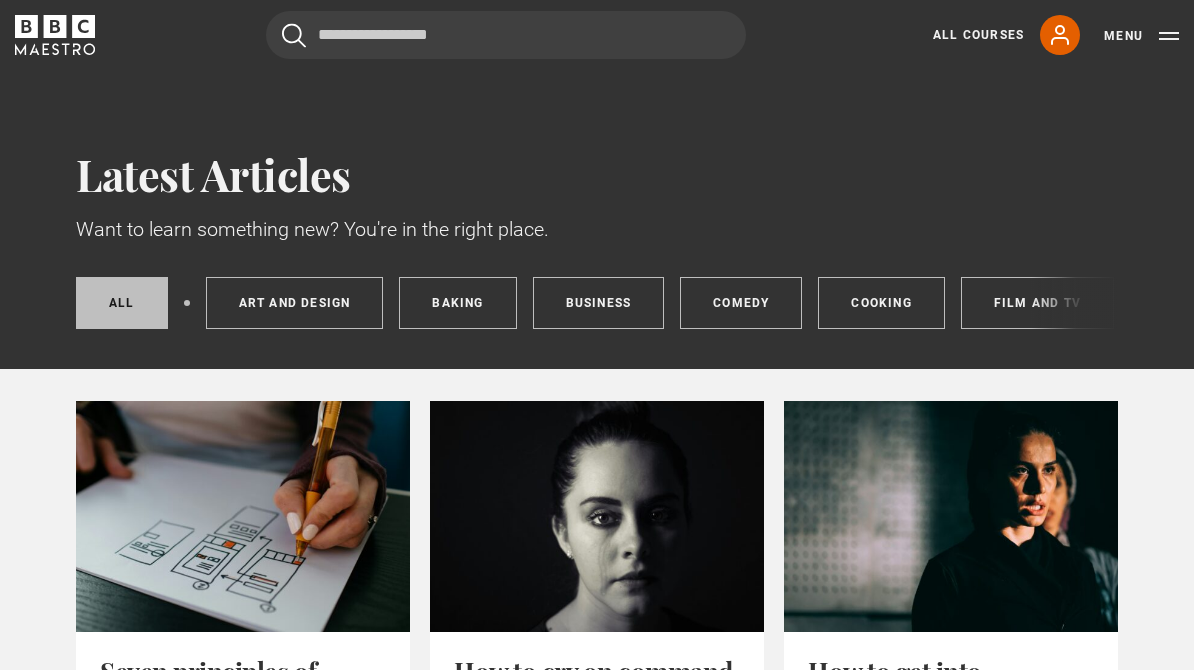 scroll, scrollTop: 0, scrollLeft: 0, axis: both 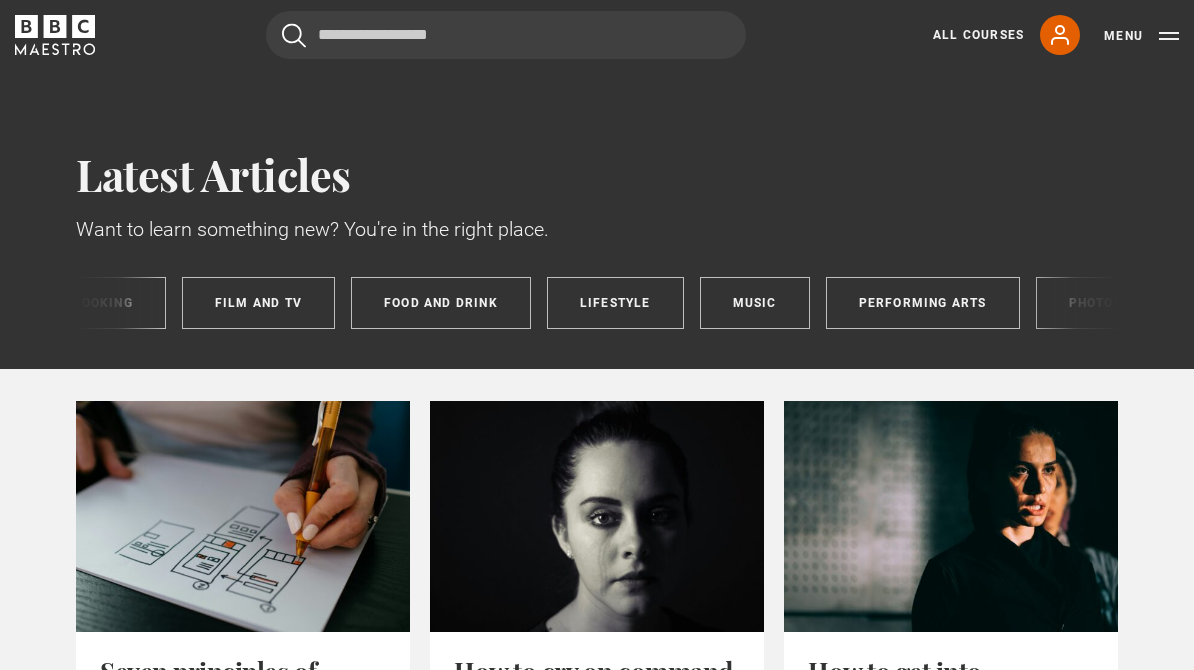 click on "Music" at bounding box center [755, 303] 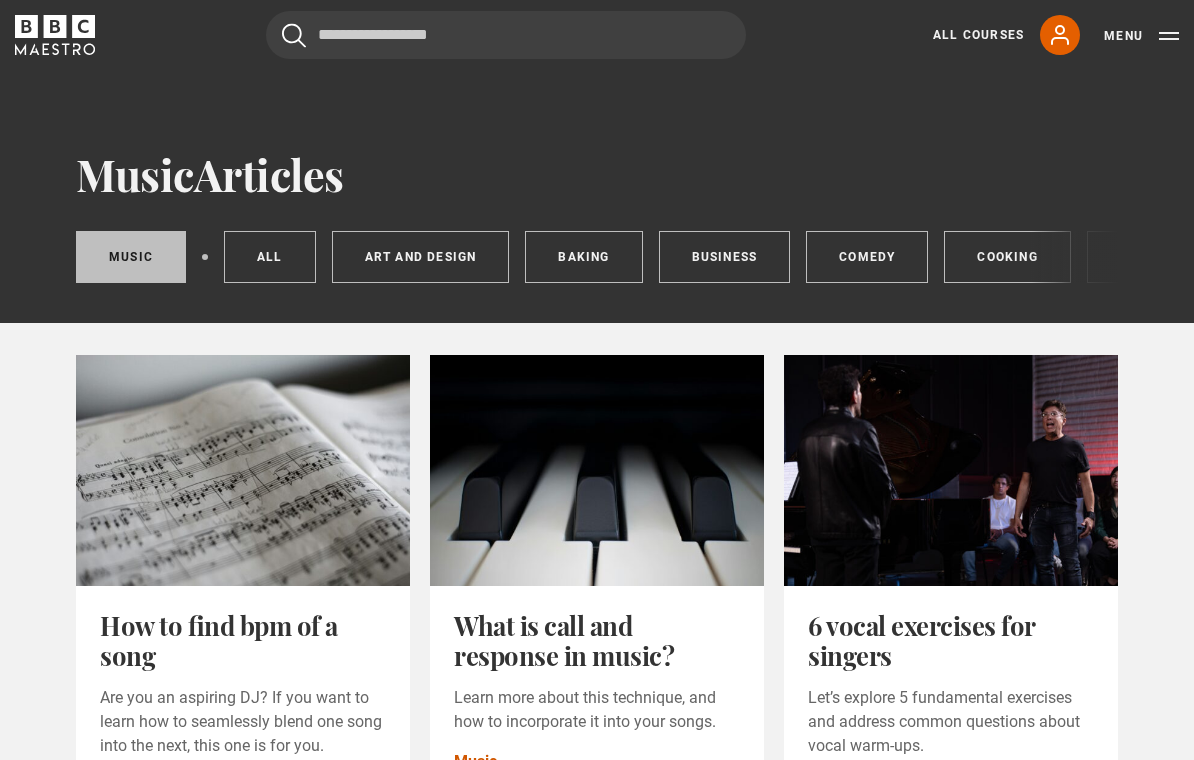 scroll, scrollTop: 0, scrollLeft: 0, axis: both 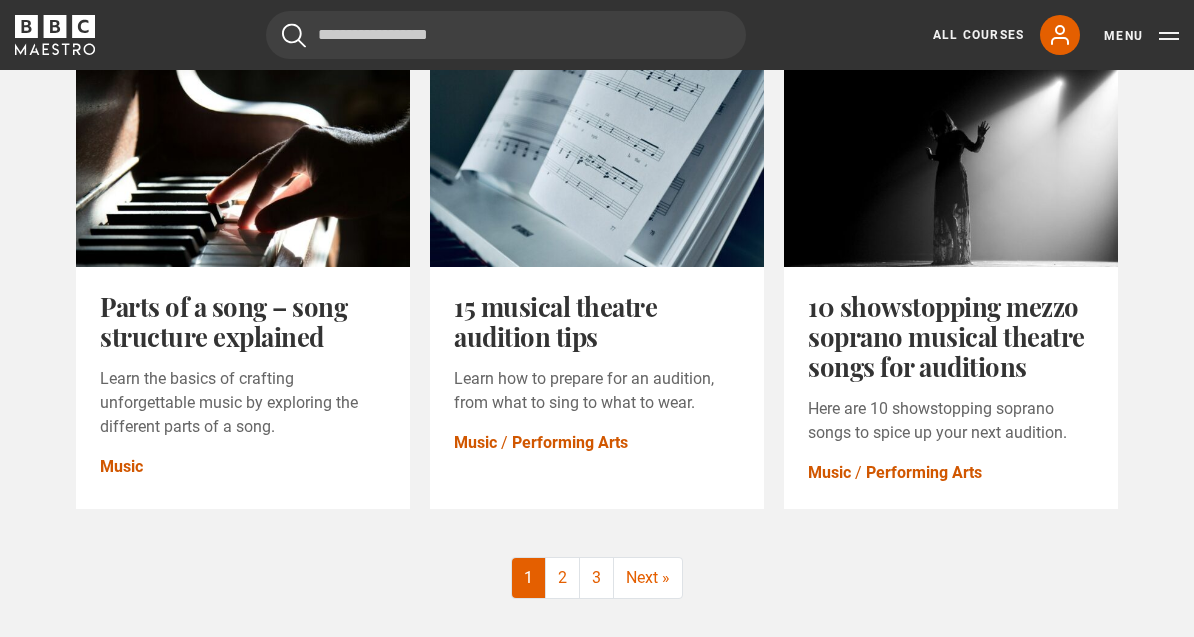 click on "2" at bounding box center [563, 578] 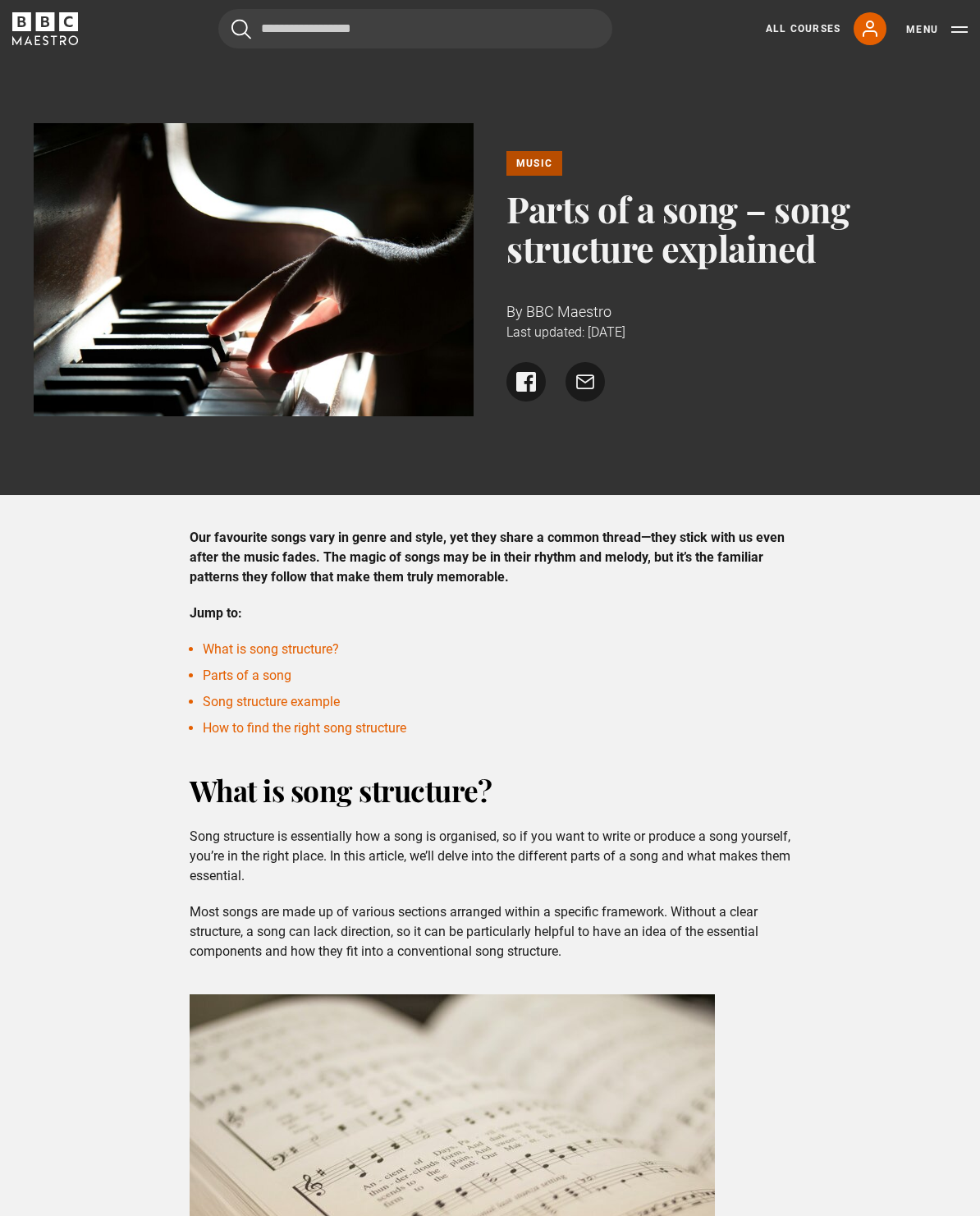 scroll, scrollTop: 0, scrollLeft: 0, axis: both 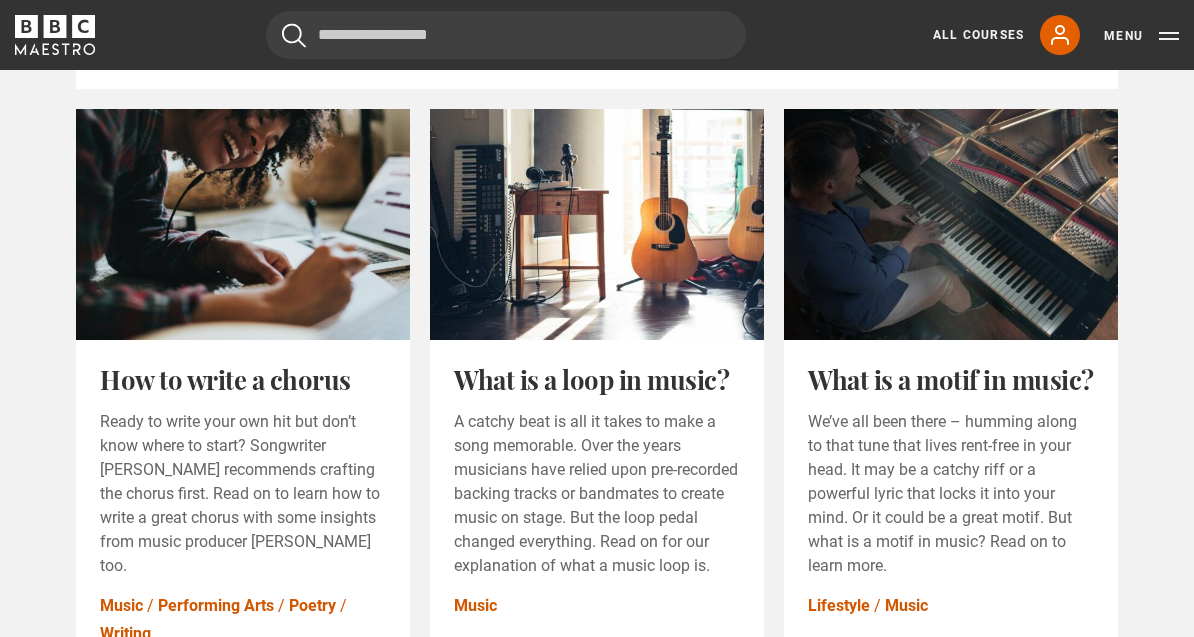 click on "Next »" at bounding box center (697, 739) 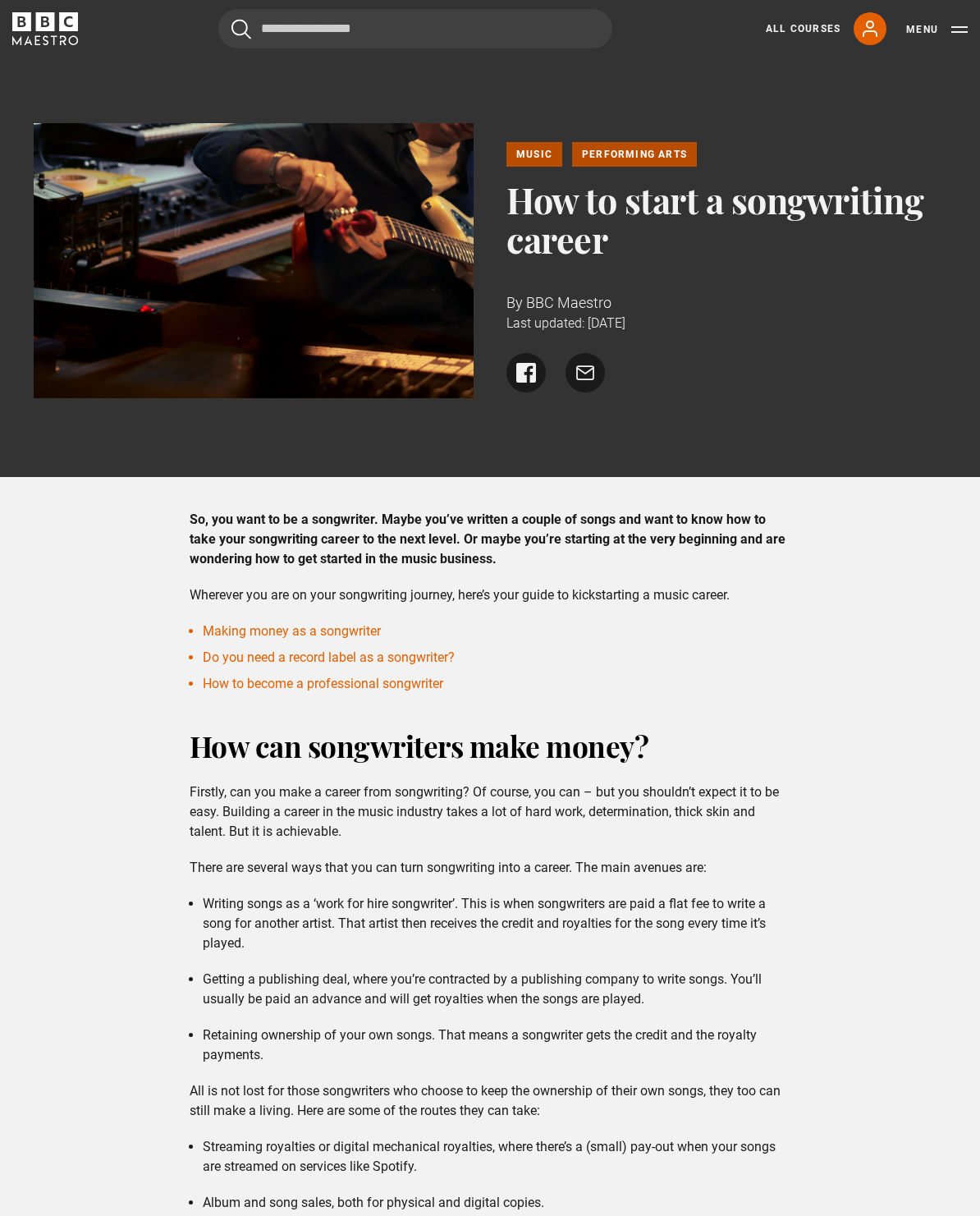 scroll, scrollTop: 0, scrollLeft: 0, axis: both 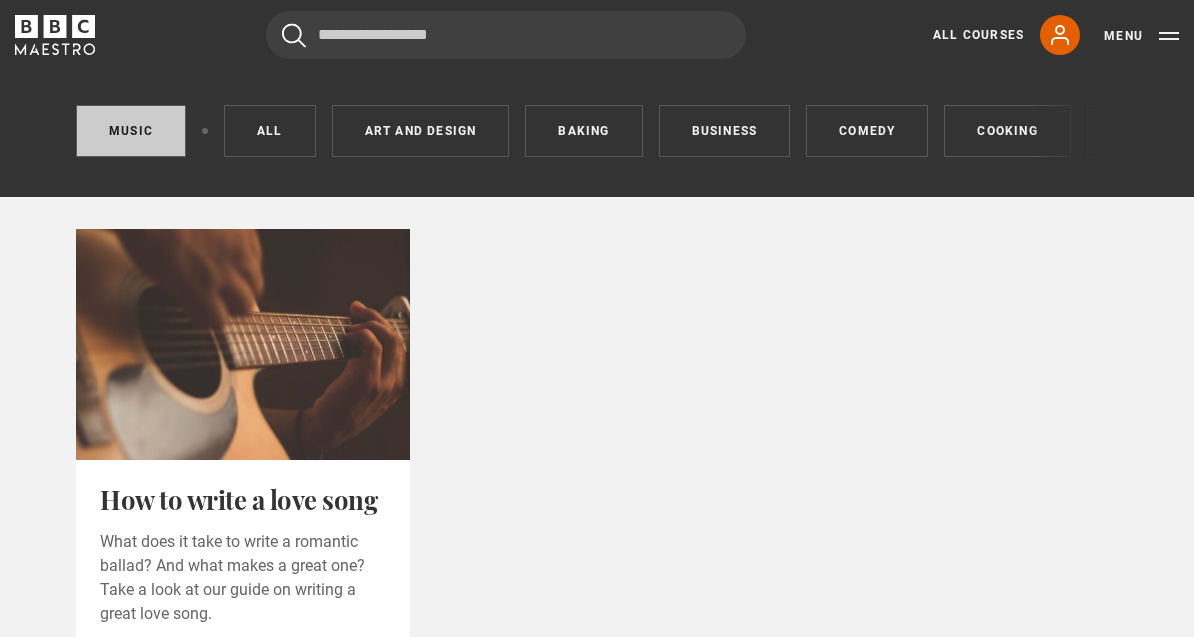 click on "How to write a love song" at bounding box center (238, 499) 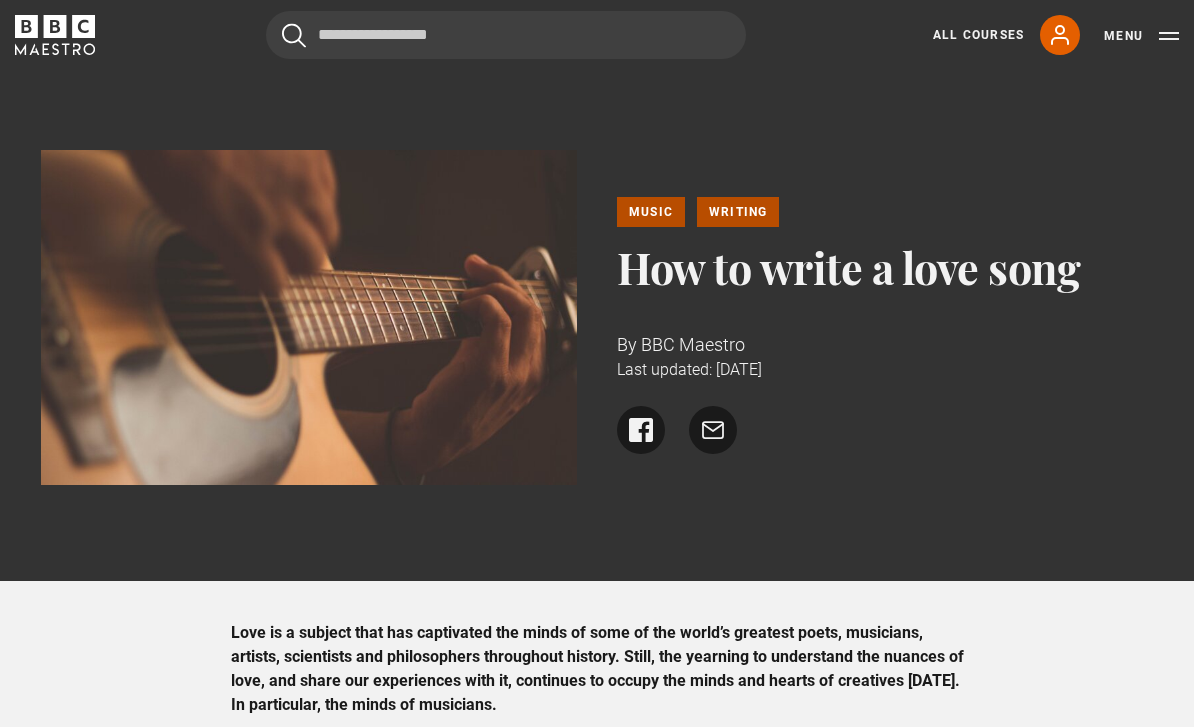 scroll, scrollTop: 0, scrollLeft: 0, axis: both 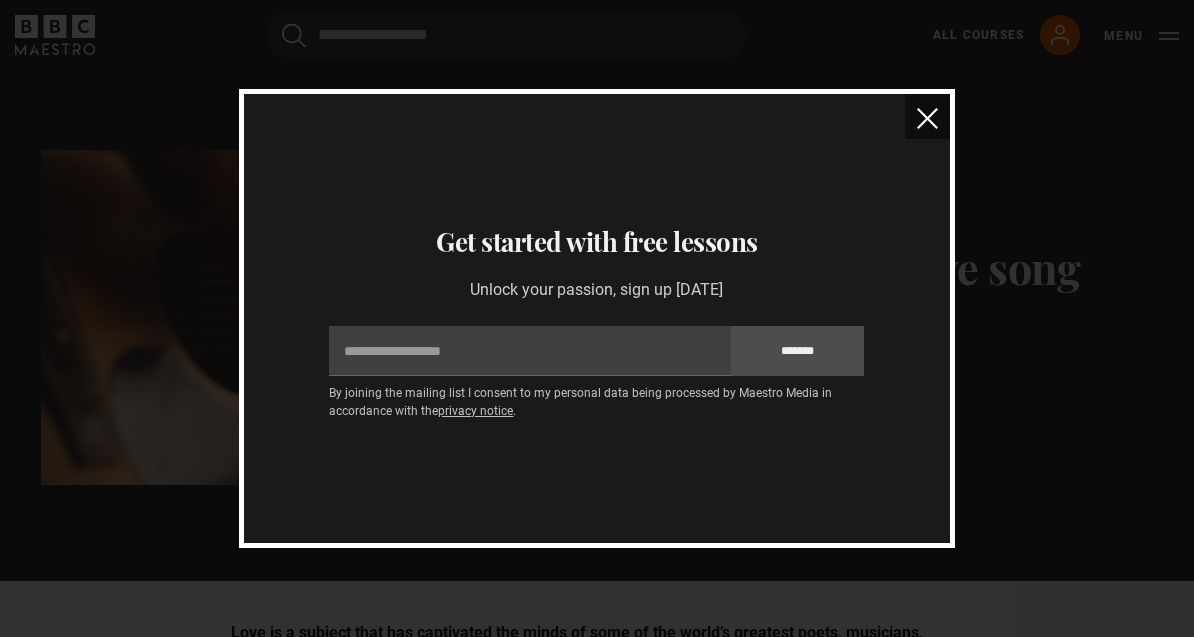 click at bounding box center [927, 116] 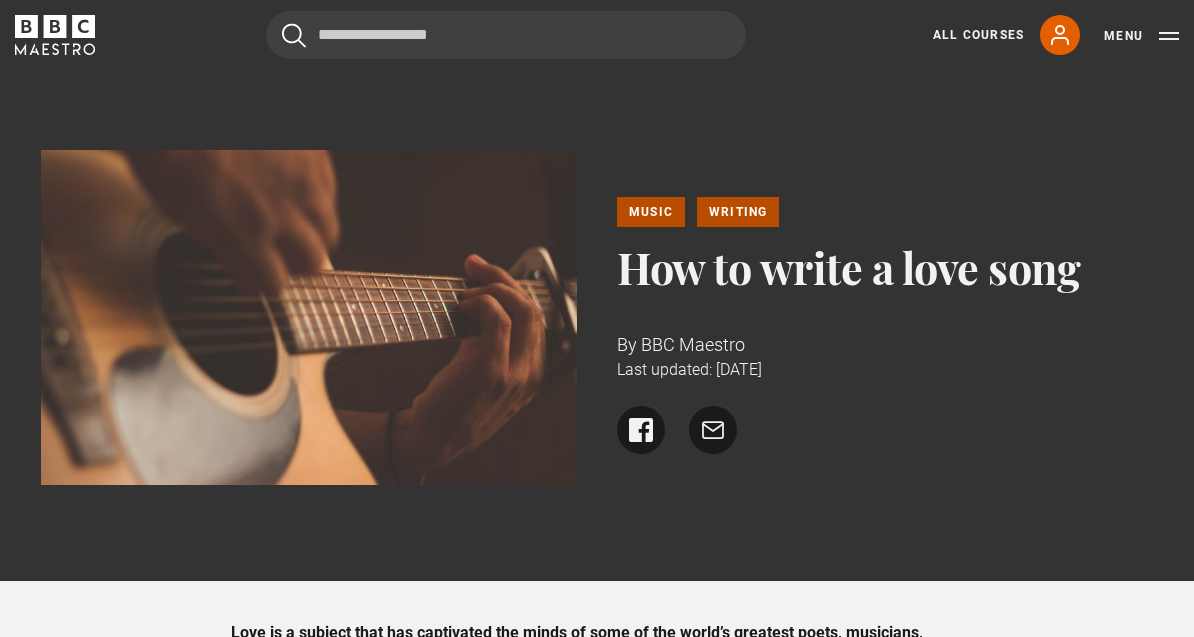click 